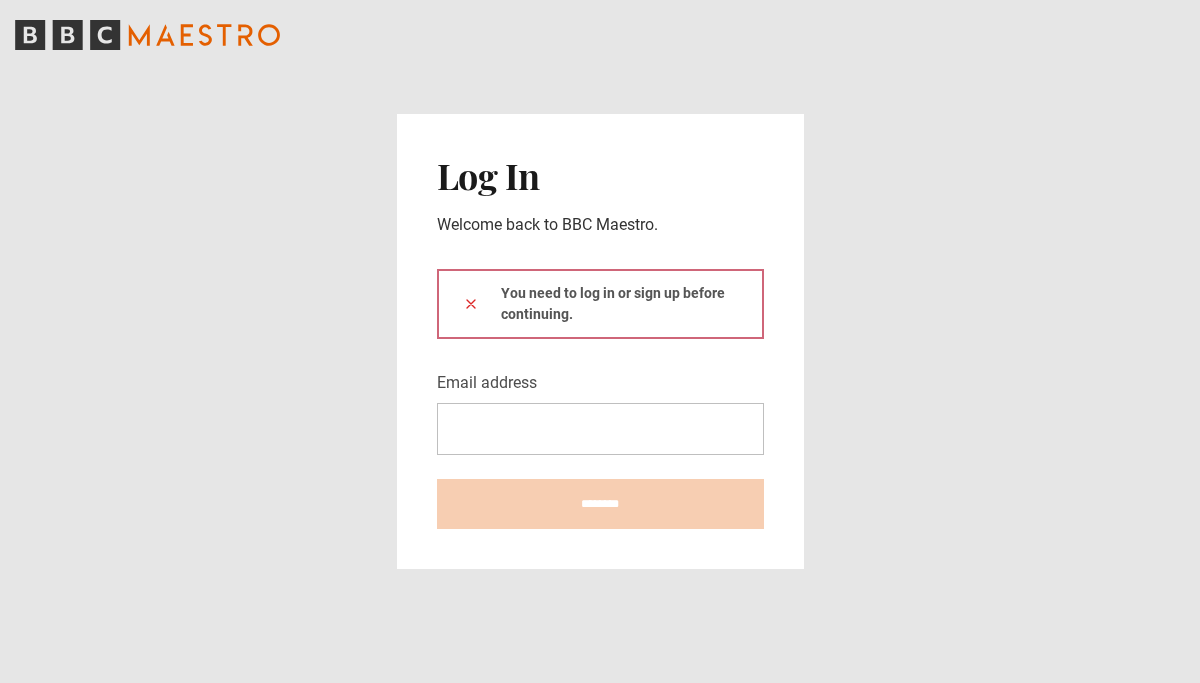 click on "Email address" at bounding box center (600, 429) 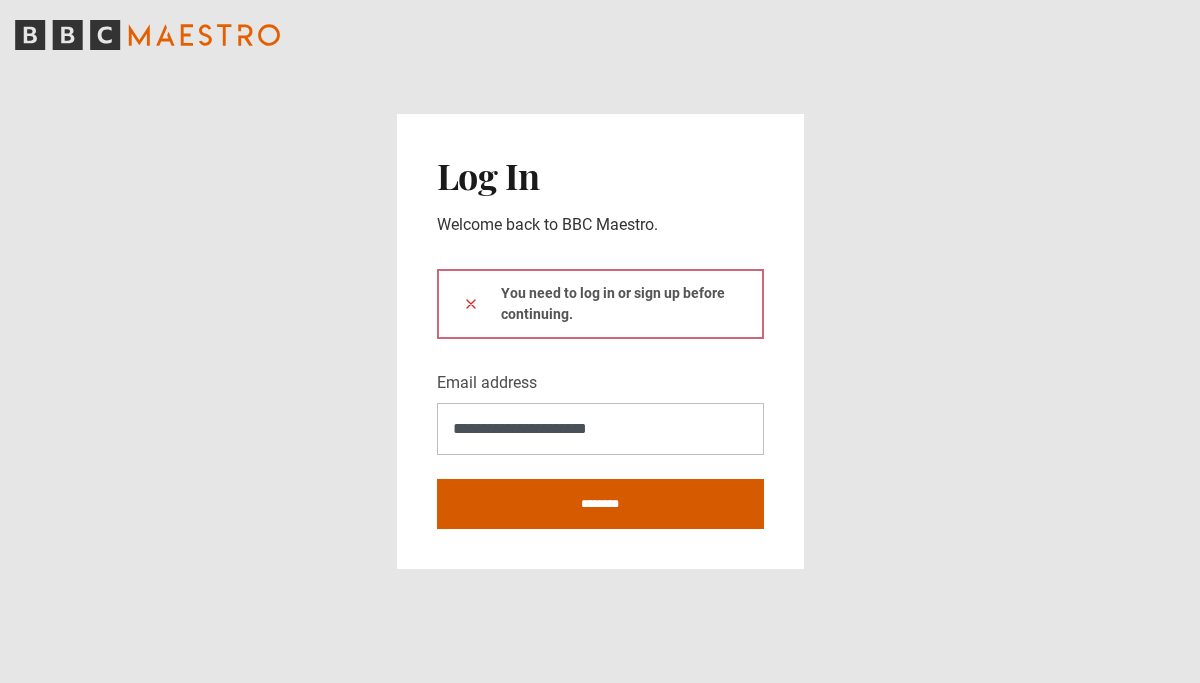 type on "**********" 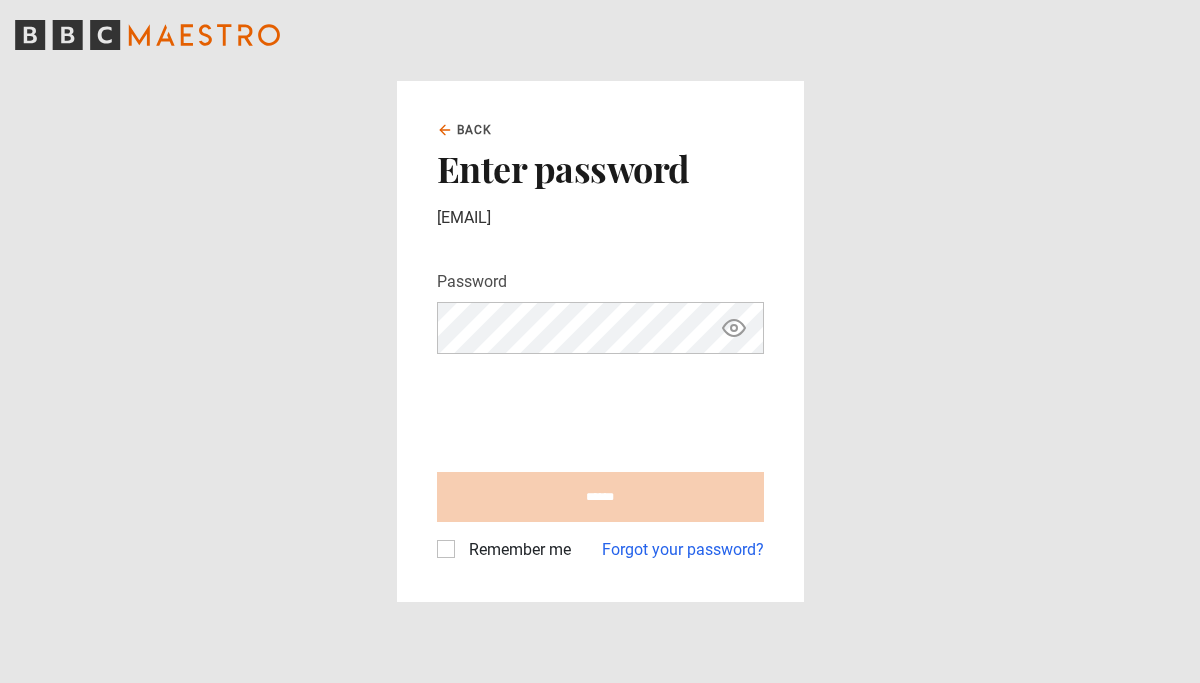 scroll, scrollTop: 0, scrollLeft: 0, axis: both 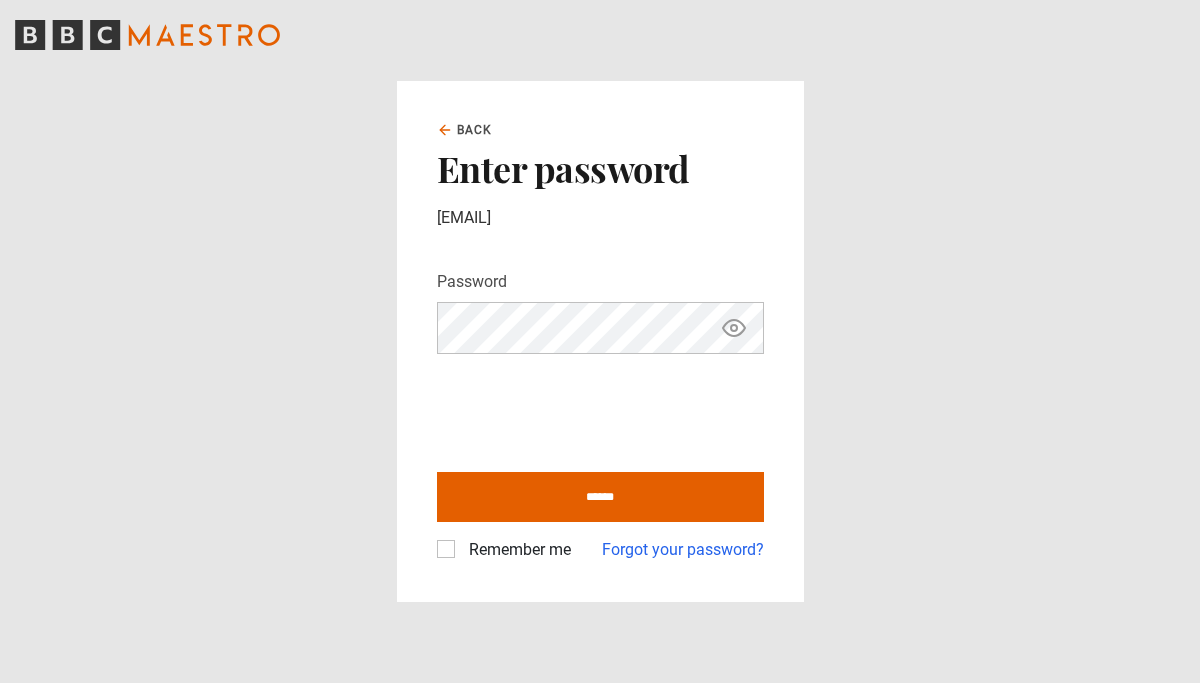 click on "Remember me" at bounding box center (516, 550) 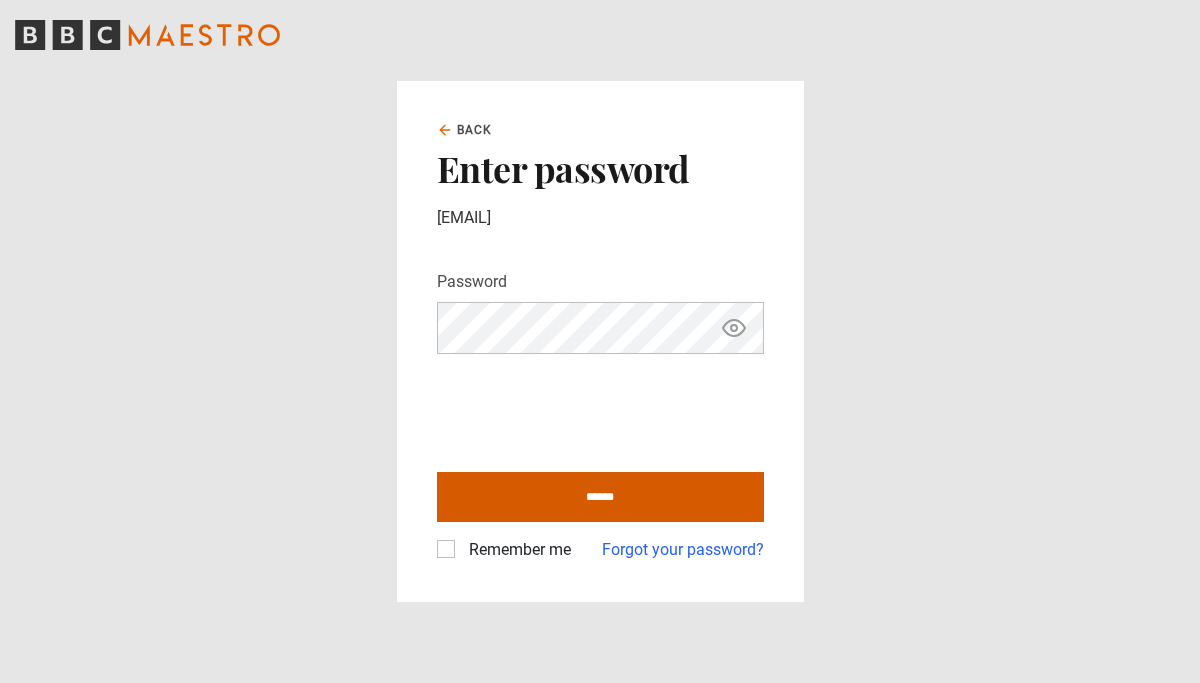 click on "******" at bounding box center (600, 497) 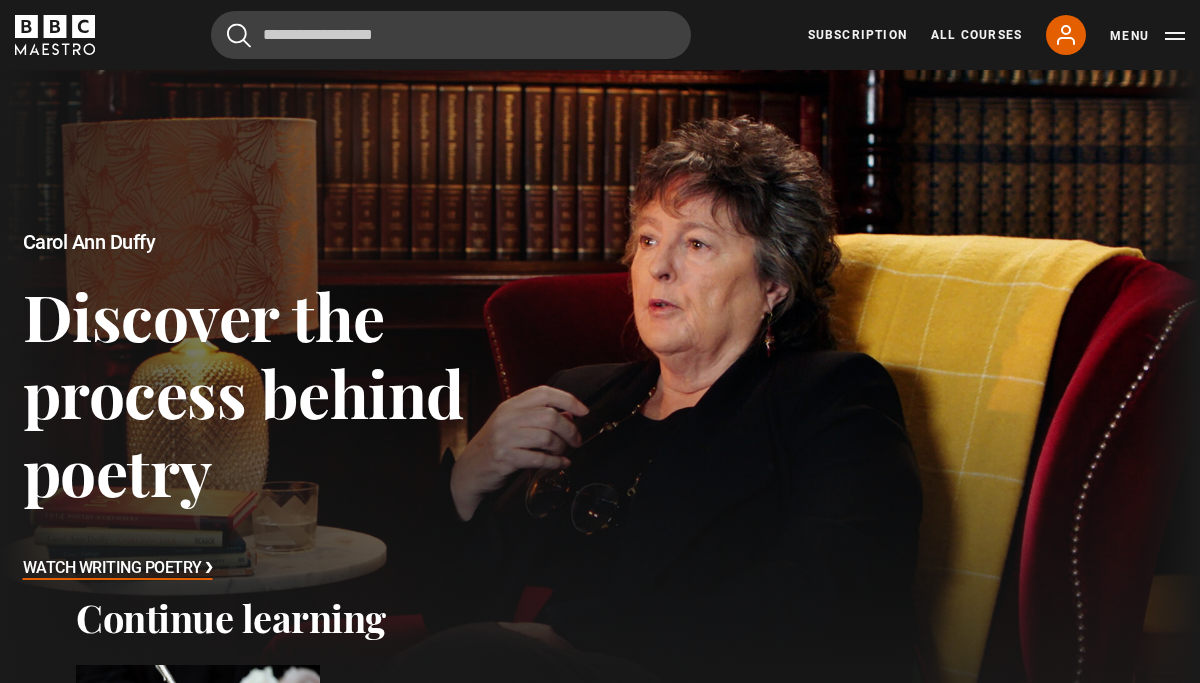scroll, scrollTop: 0, scrollLeft: 0, axis: both 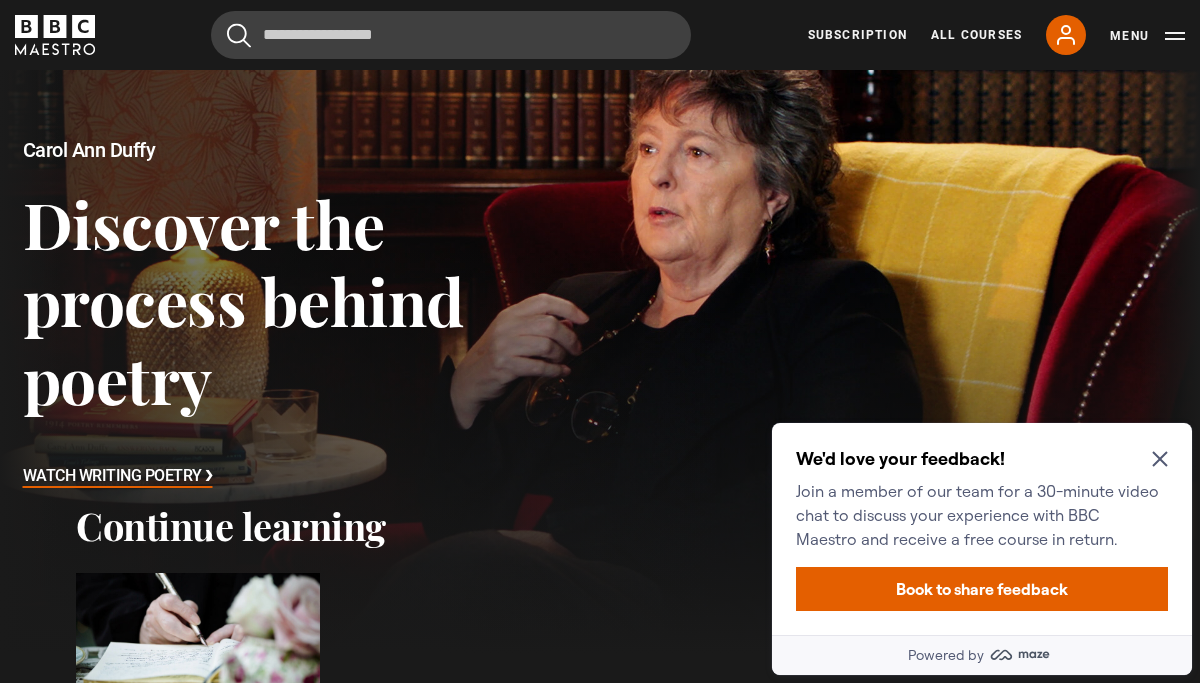 click 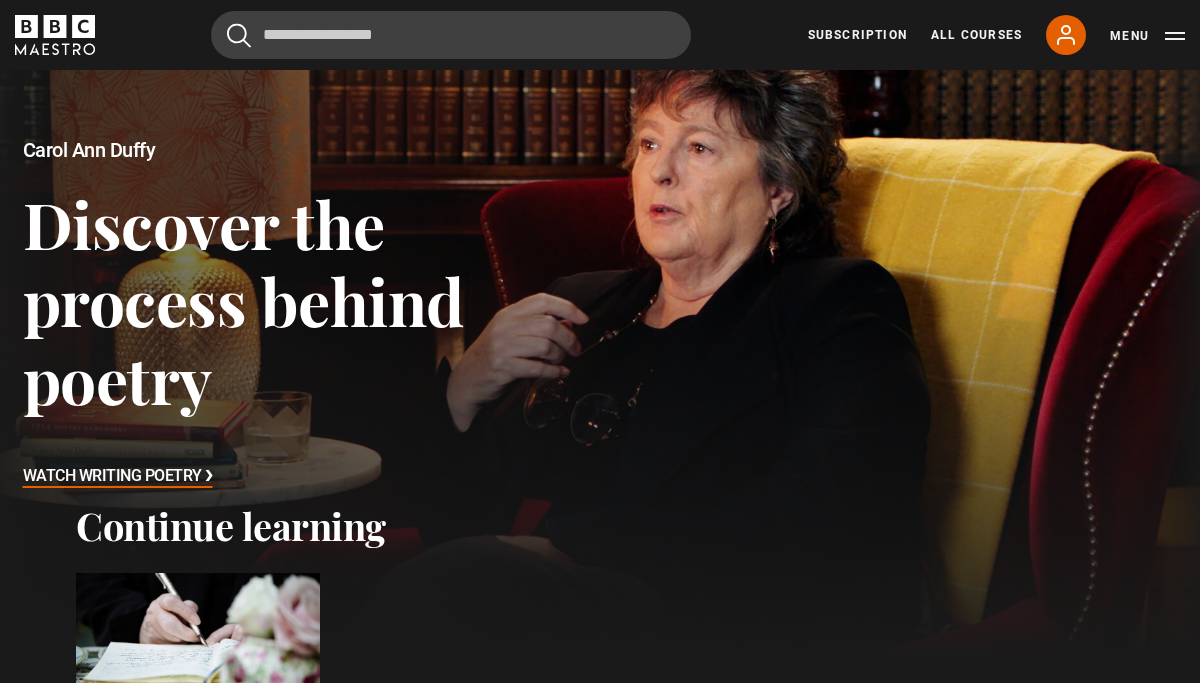scroll, scrollTop: 343, scrollLeft: 0, axis: vertical 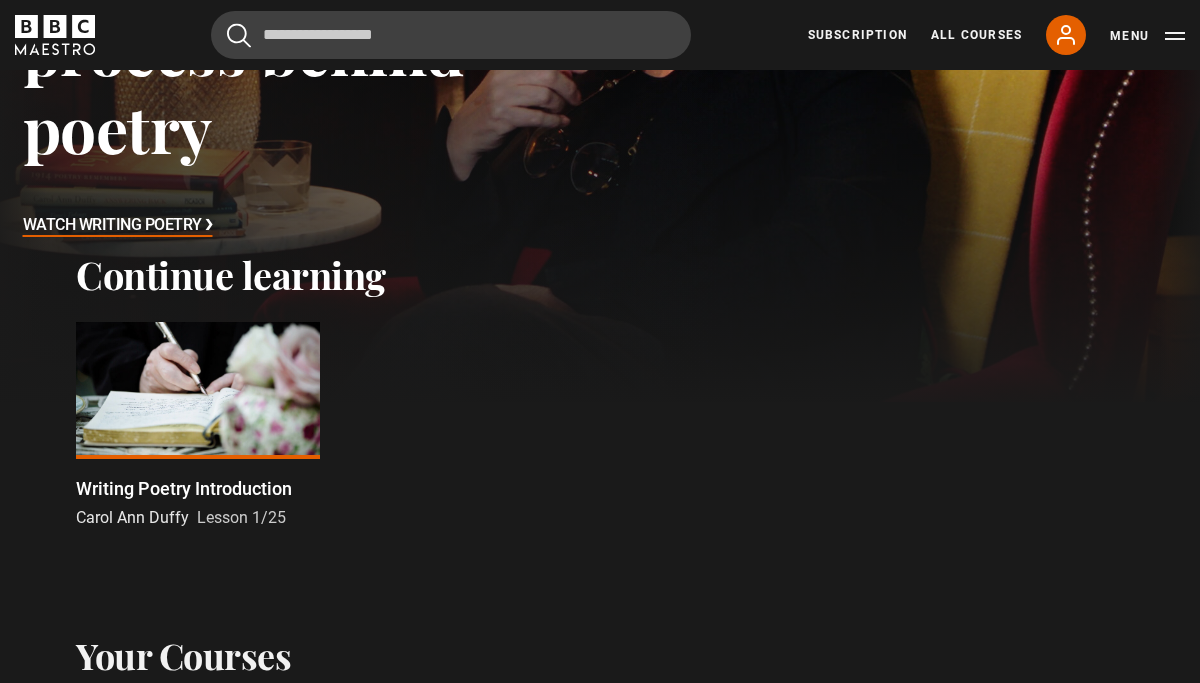 click on "Watch
Writing Poetry ❯" at bounding box center (118, 226) 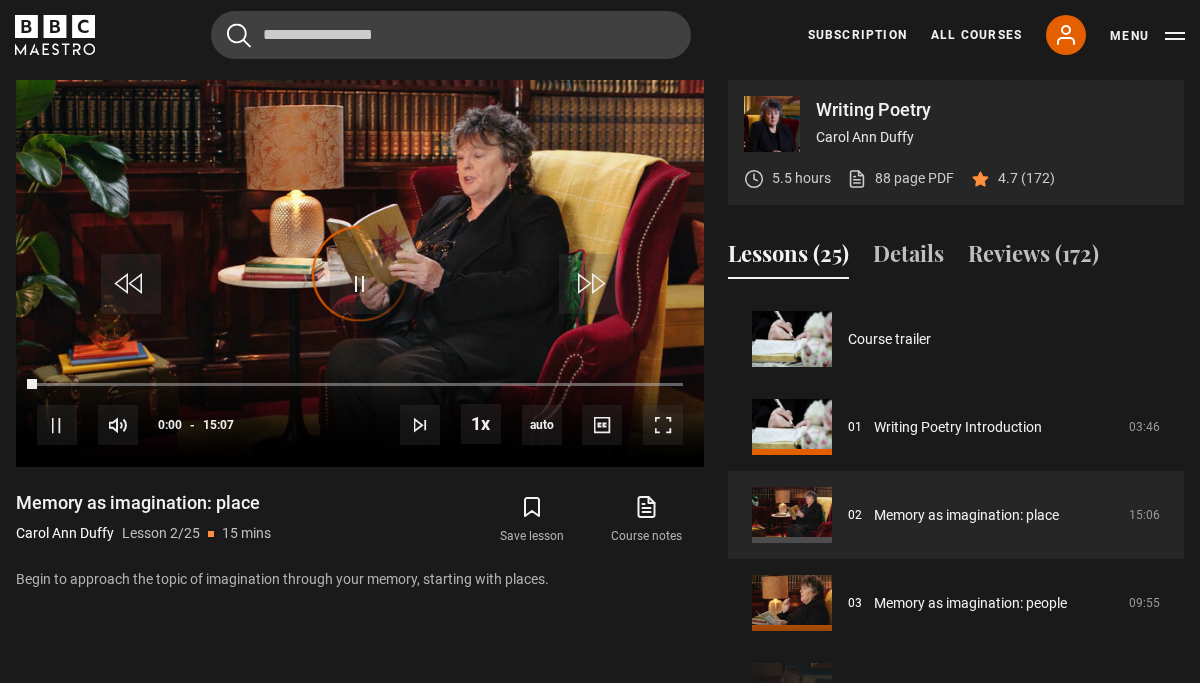 scroll, scrollTop: 870, scrollLeft: 0, axis: vertical 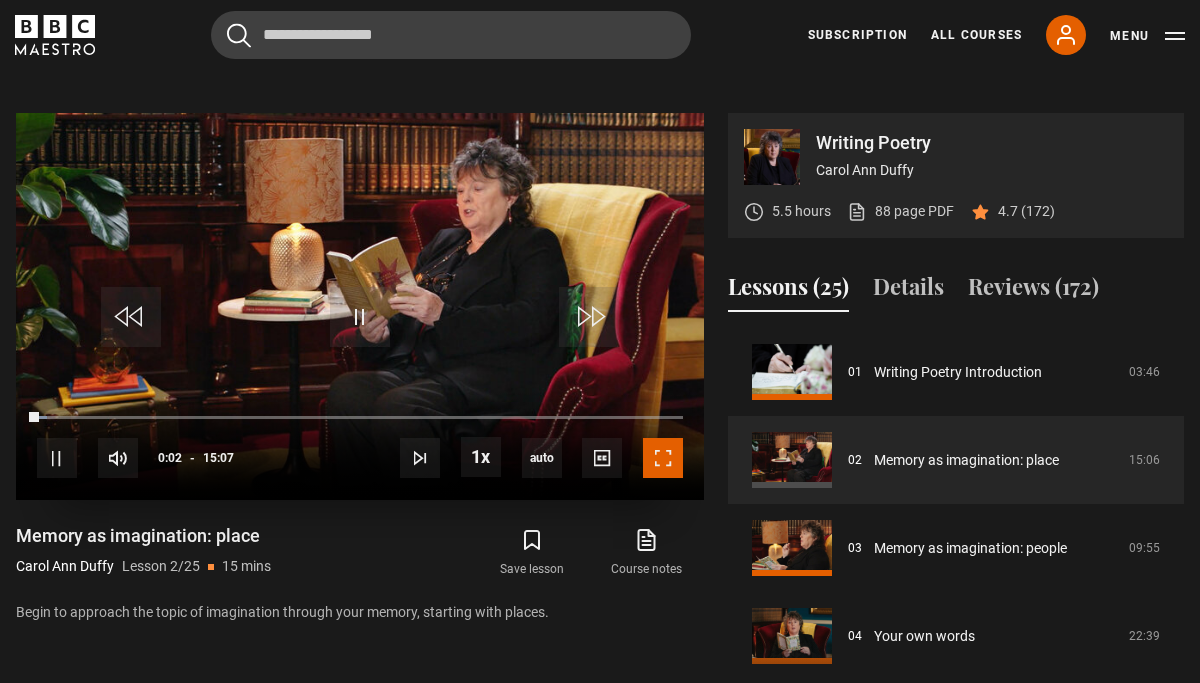 click at bounding box center (663, 458) 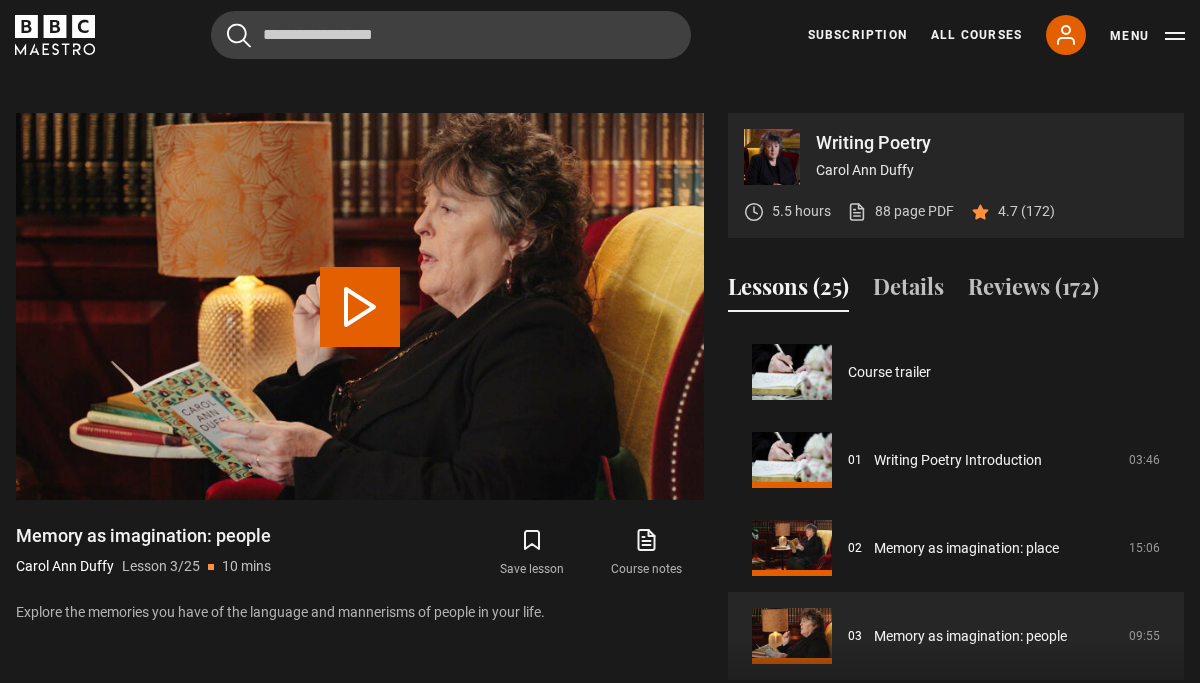 scroll, scrollTop: 870, scrollLeft: 0, axis: vertical 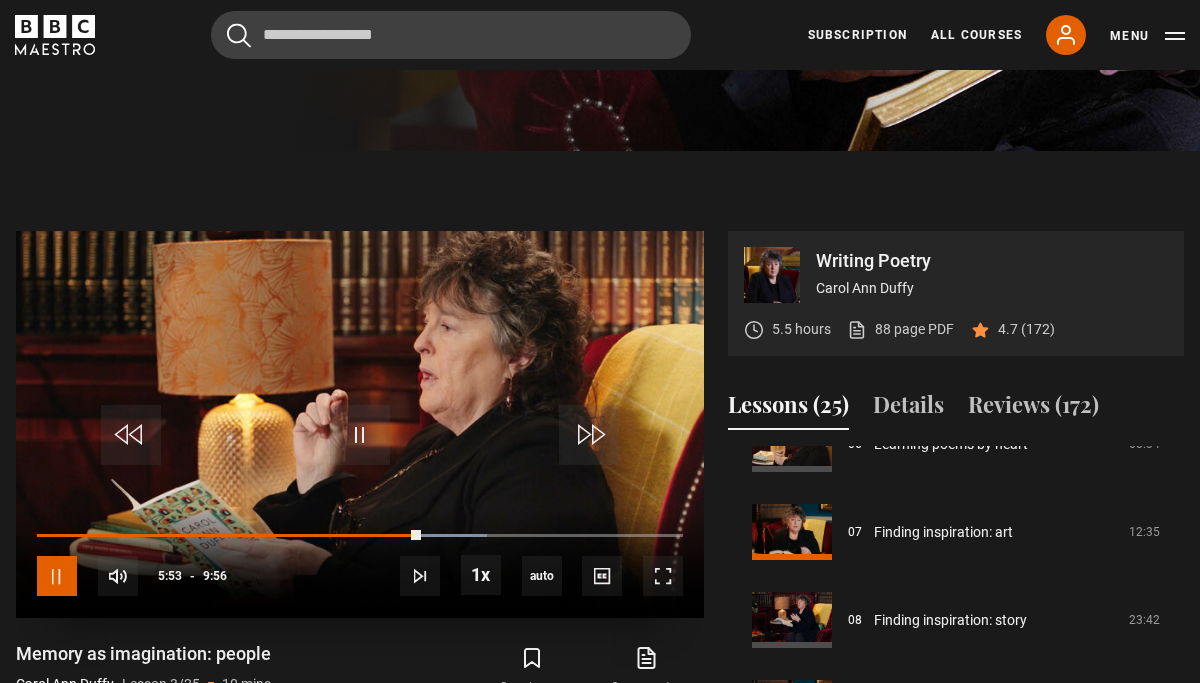 click at bounding box center [57, 576] 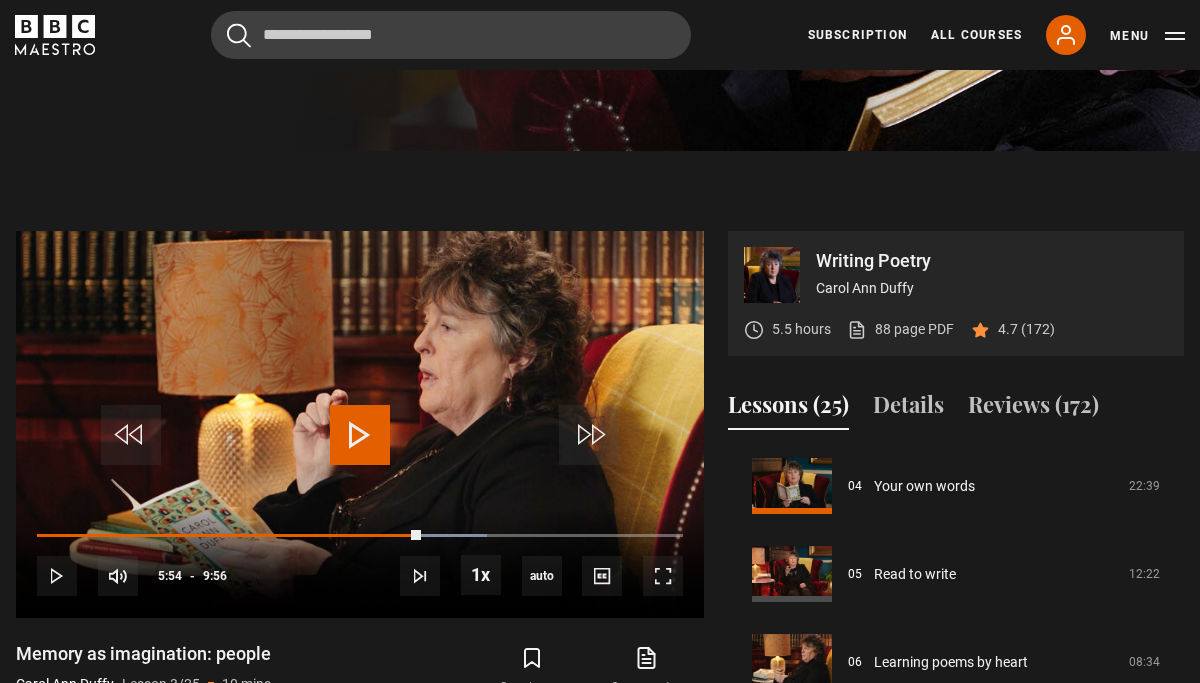 scroll, scrollTop: 353, scrollLeft: 0, axis: vertical 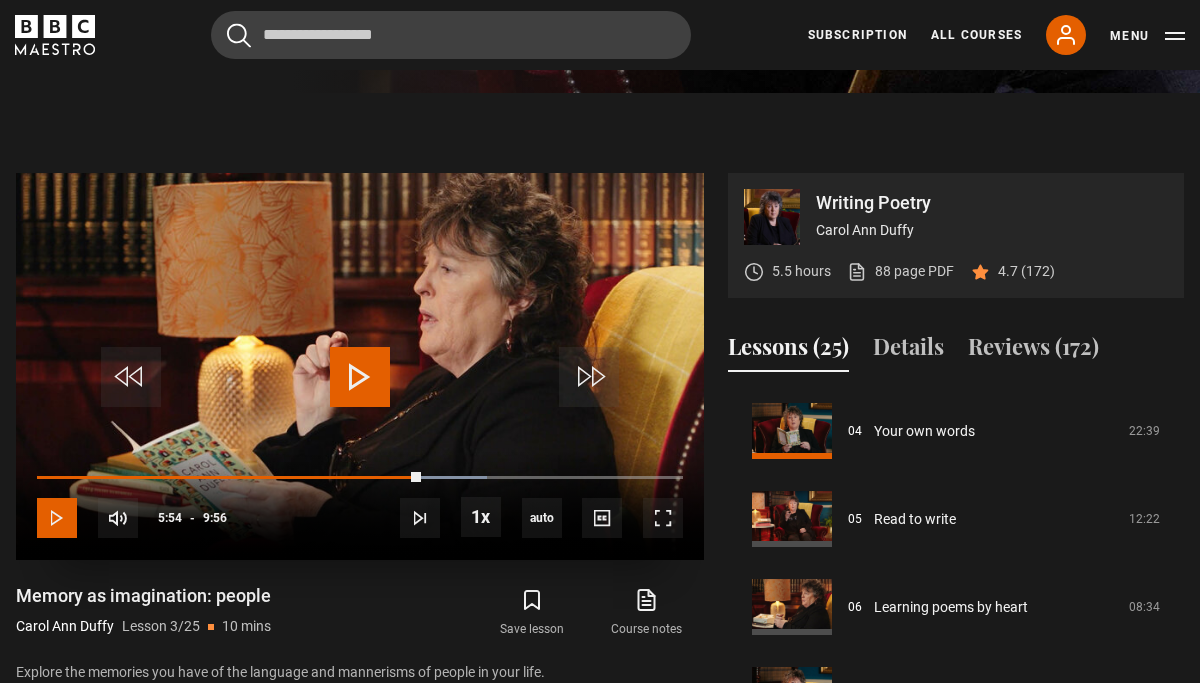 click at bounding box center [57, 518] 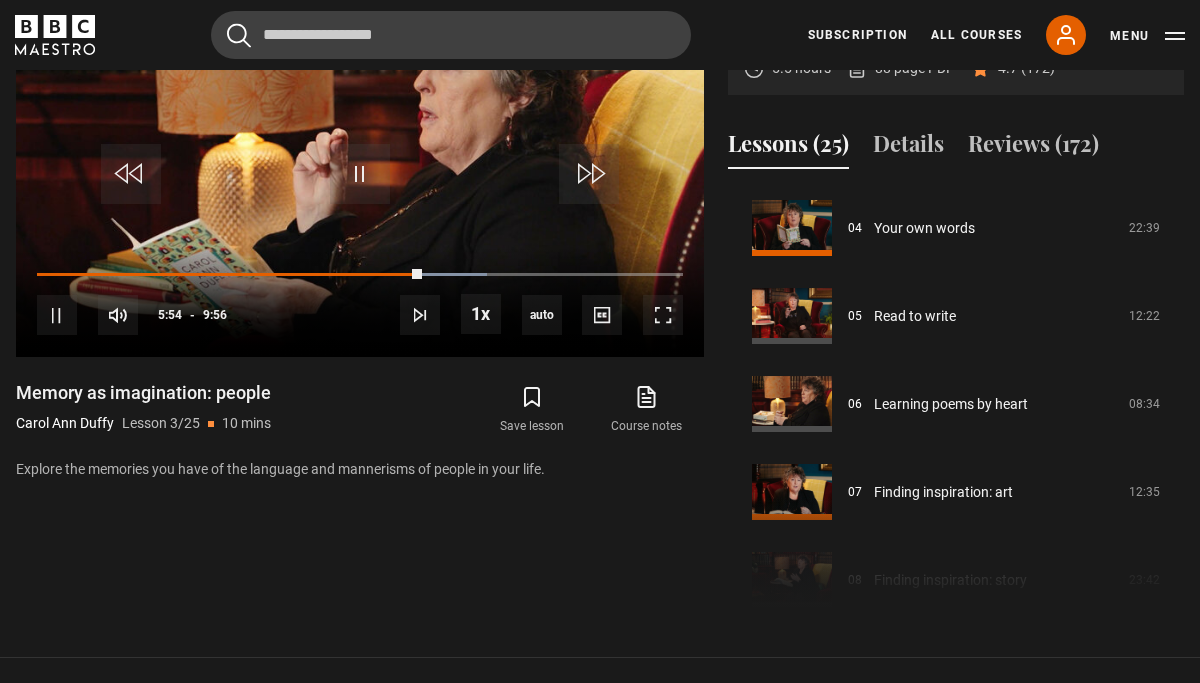scroll, scrollTop: 984, scrollLeft: 0, axis: vertical 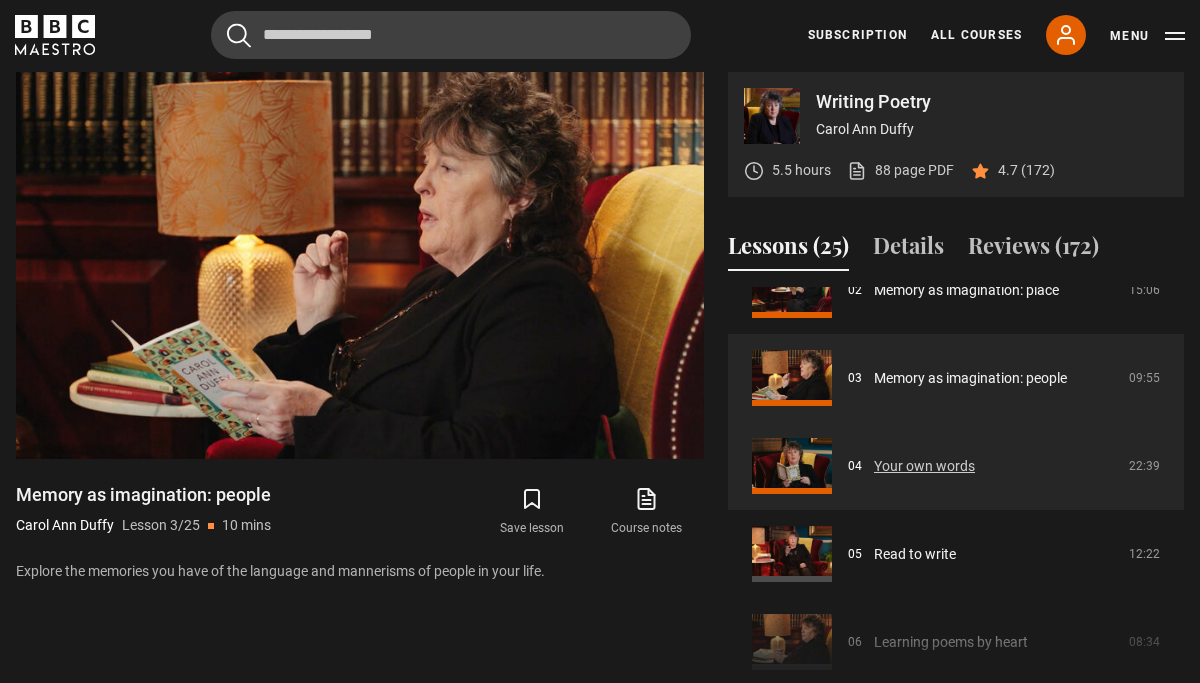 click on "Your own words" at bounding box center [924, 466] 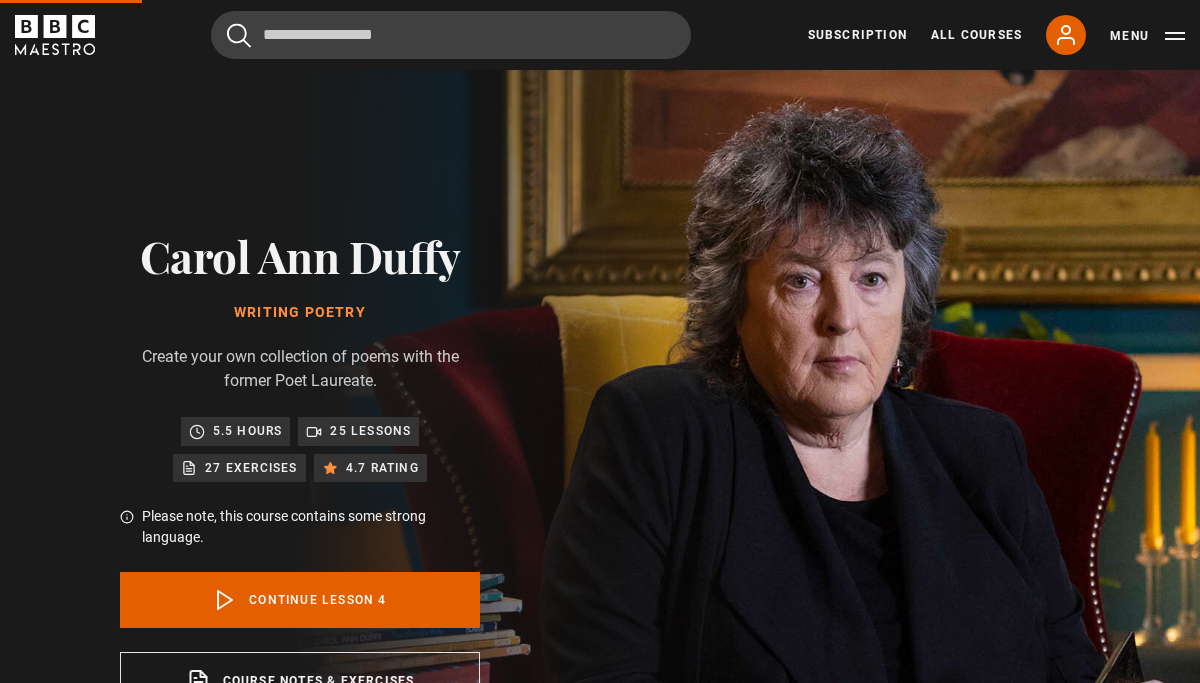 scroll, scrollTop: 870, scrollLeft: 0, axis: vertical 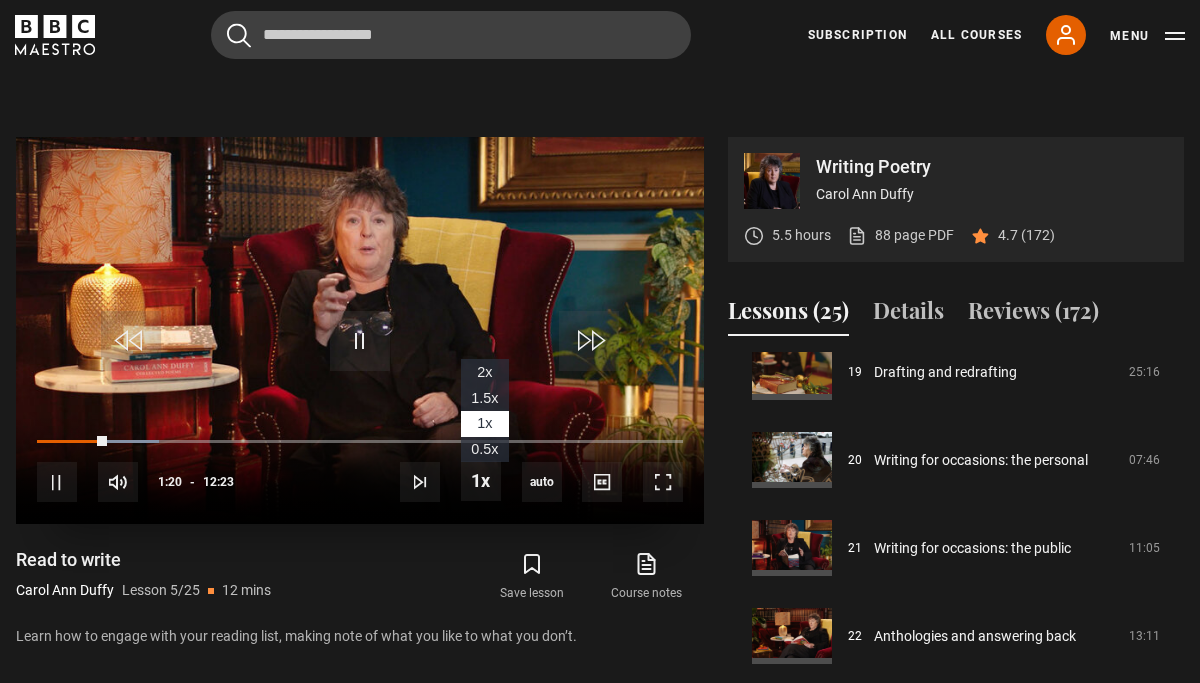 click on "2x" at bounding box center [484, 372] 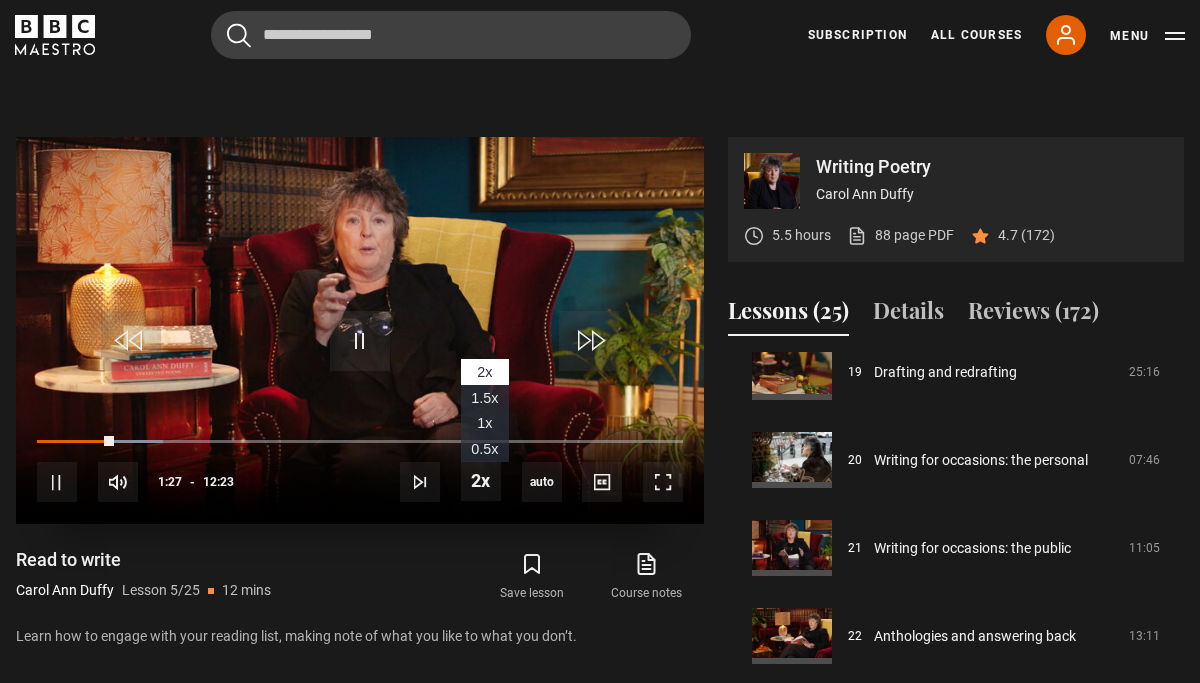 click on "1.5x" at bounding box center [484, 398] 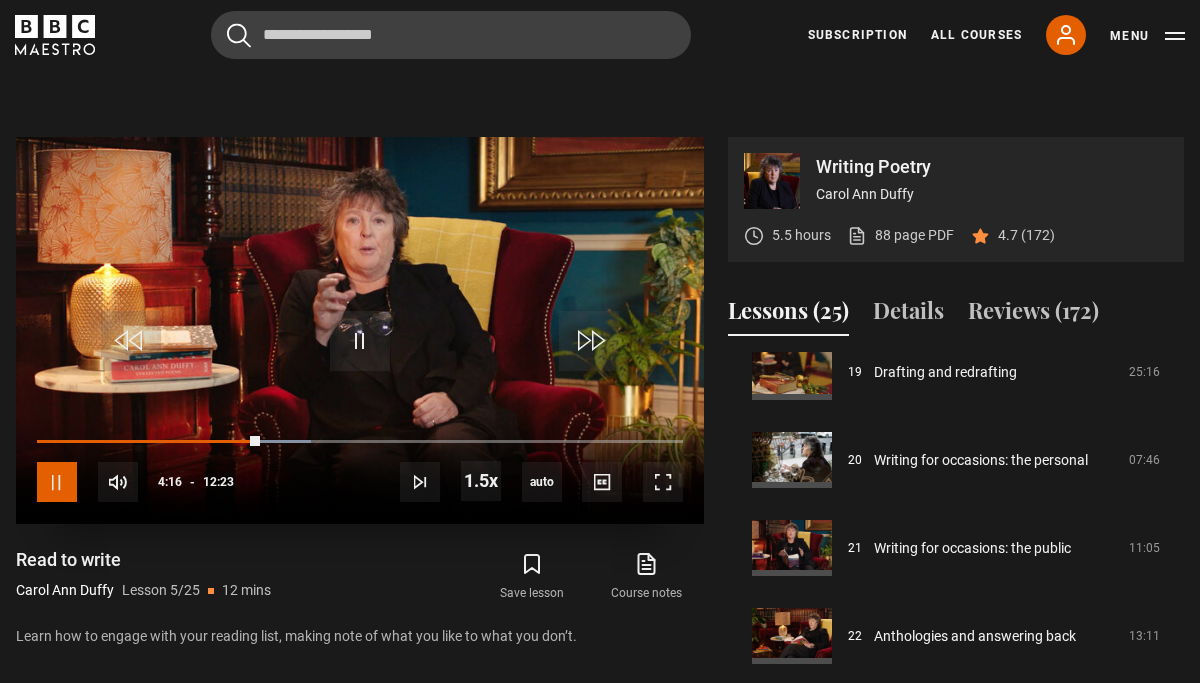 click at bounding box center (57, 482) 